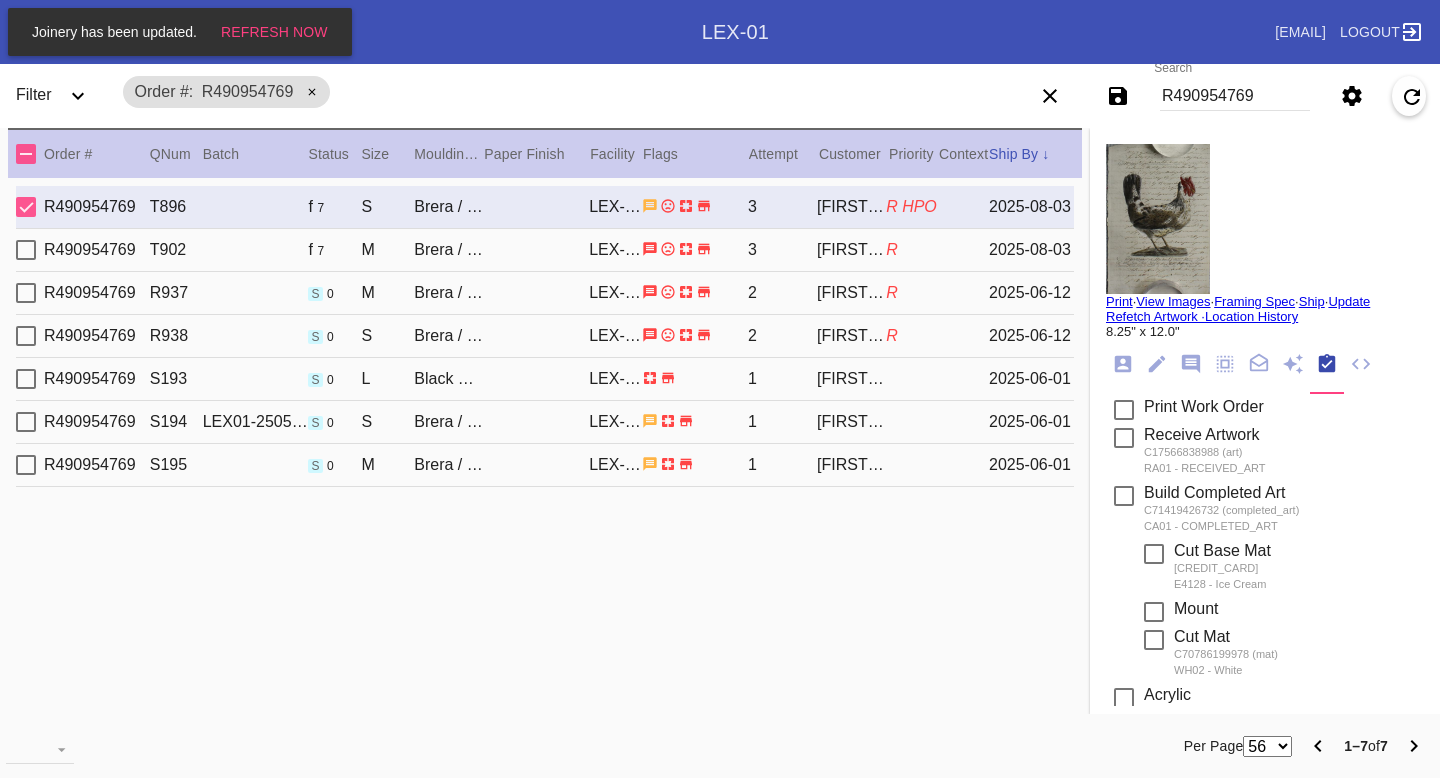 scroll, scrollTop: 0, scrollLeft: 0, axis: both 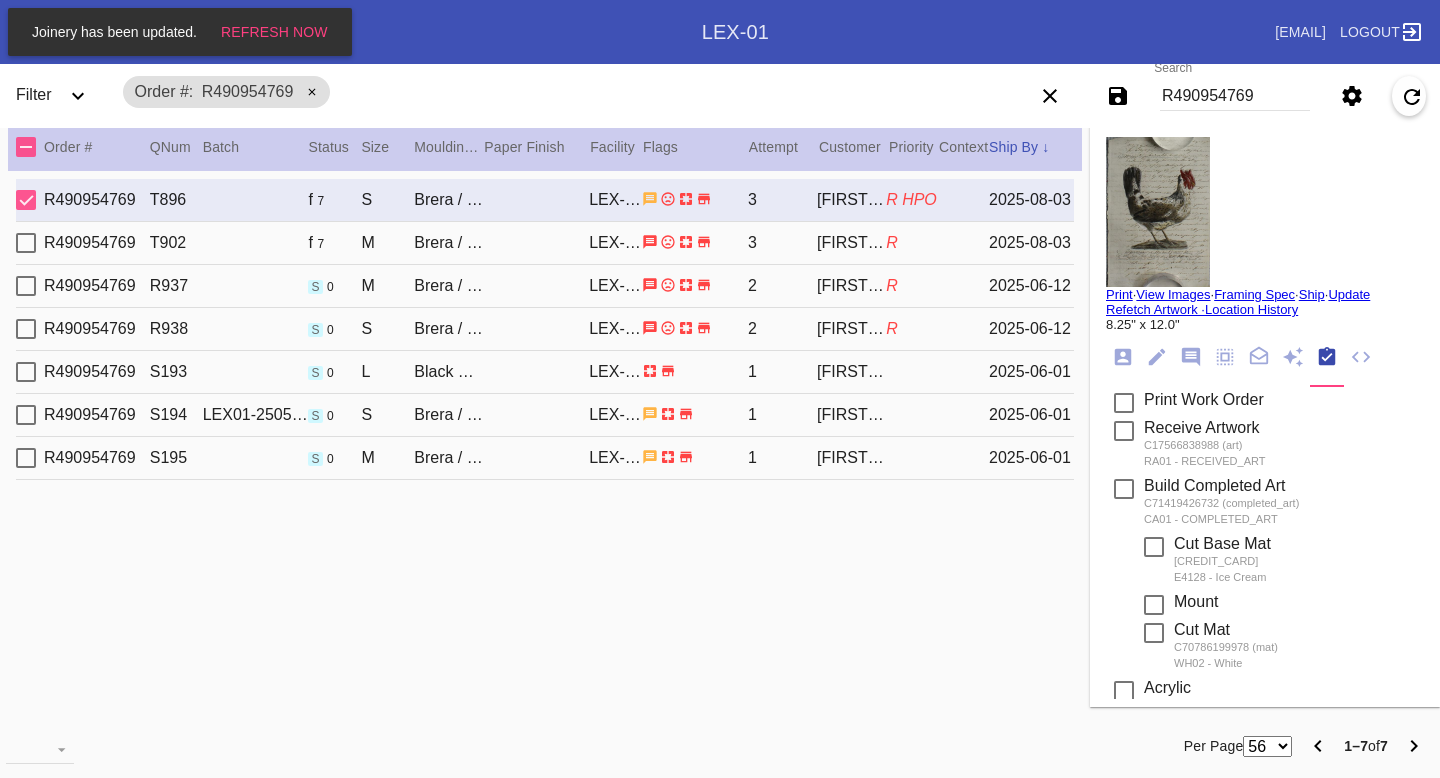 click on "R490954769" at bounding box center (1235, 96) 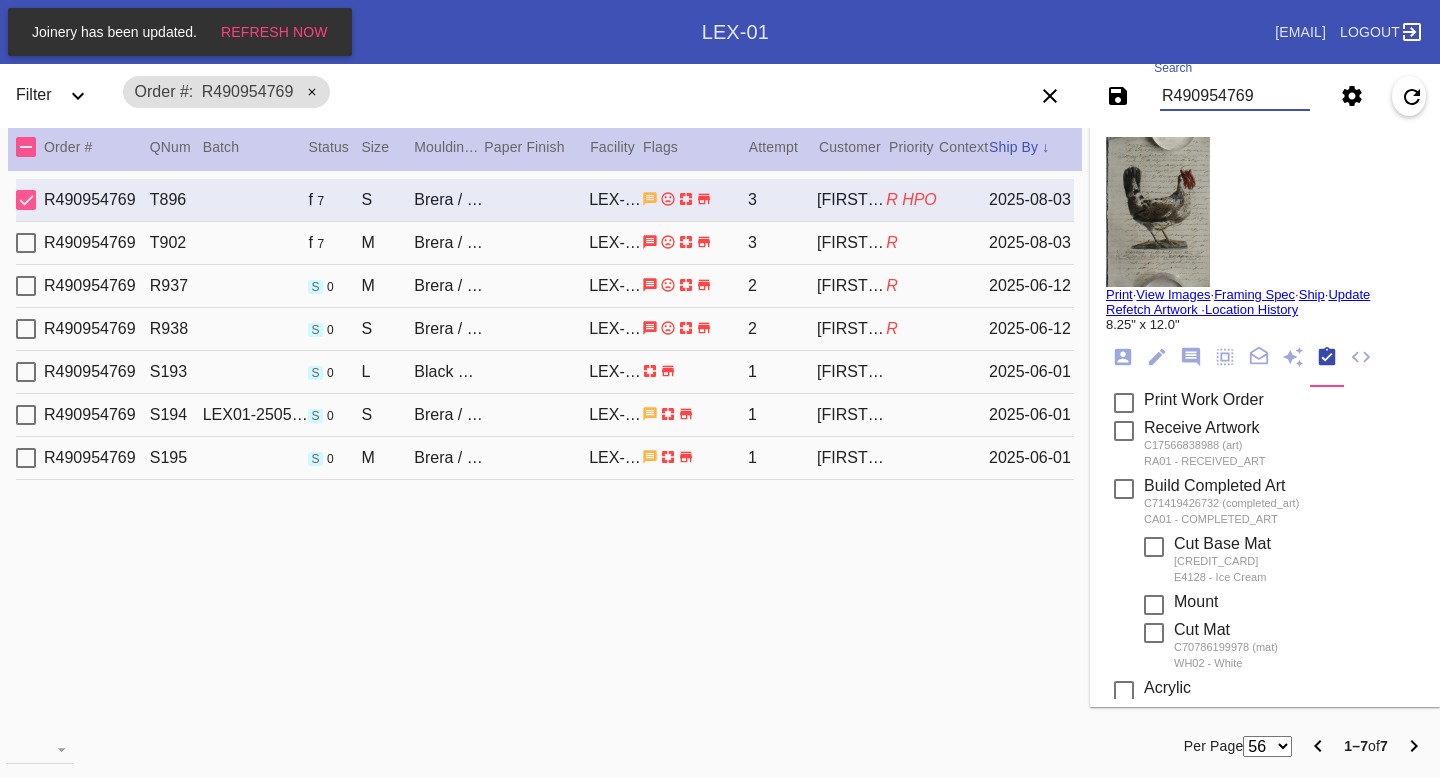 click on "R490954769" at bounding box center [1235, 96] 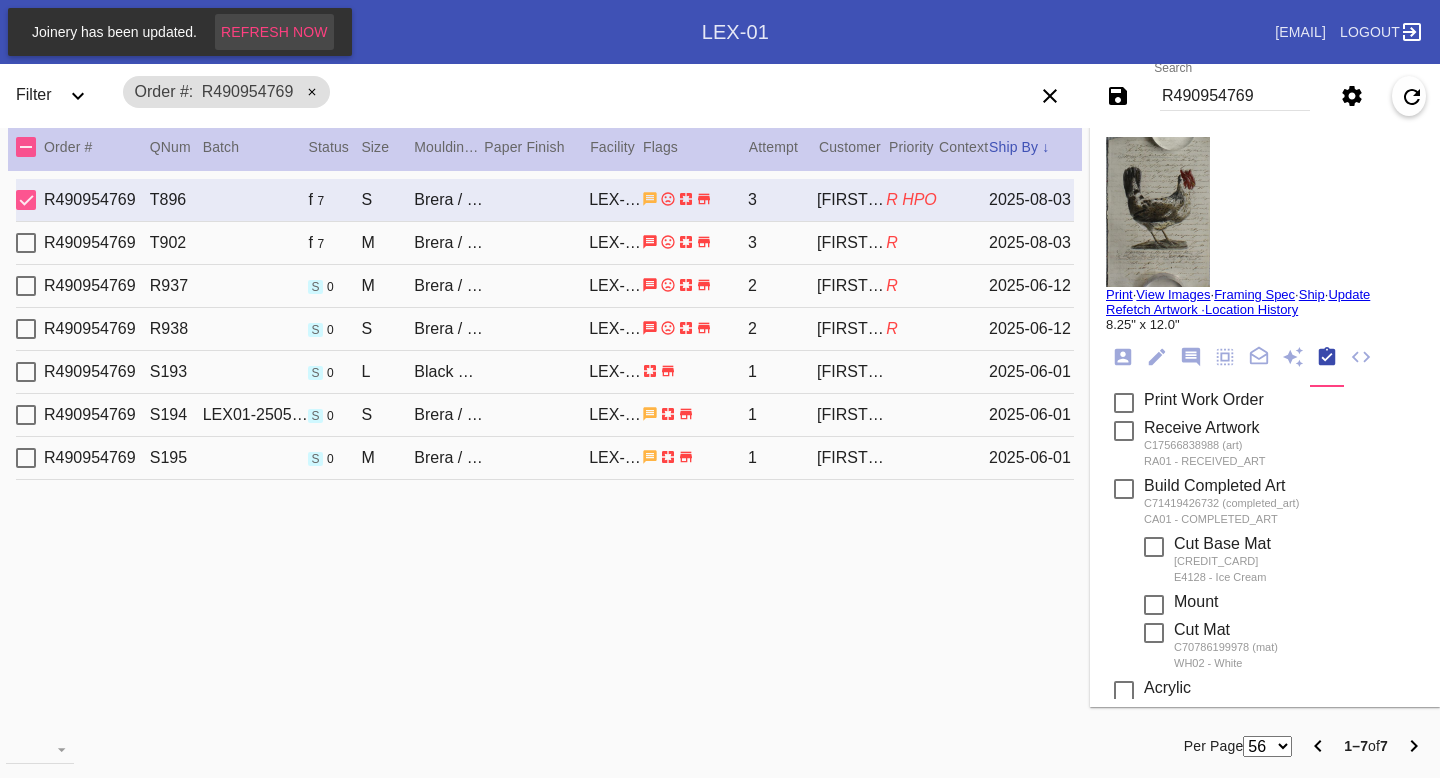 click on "Refresh Now" at bounding box center [274, 32] 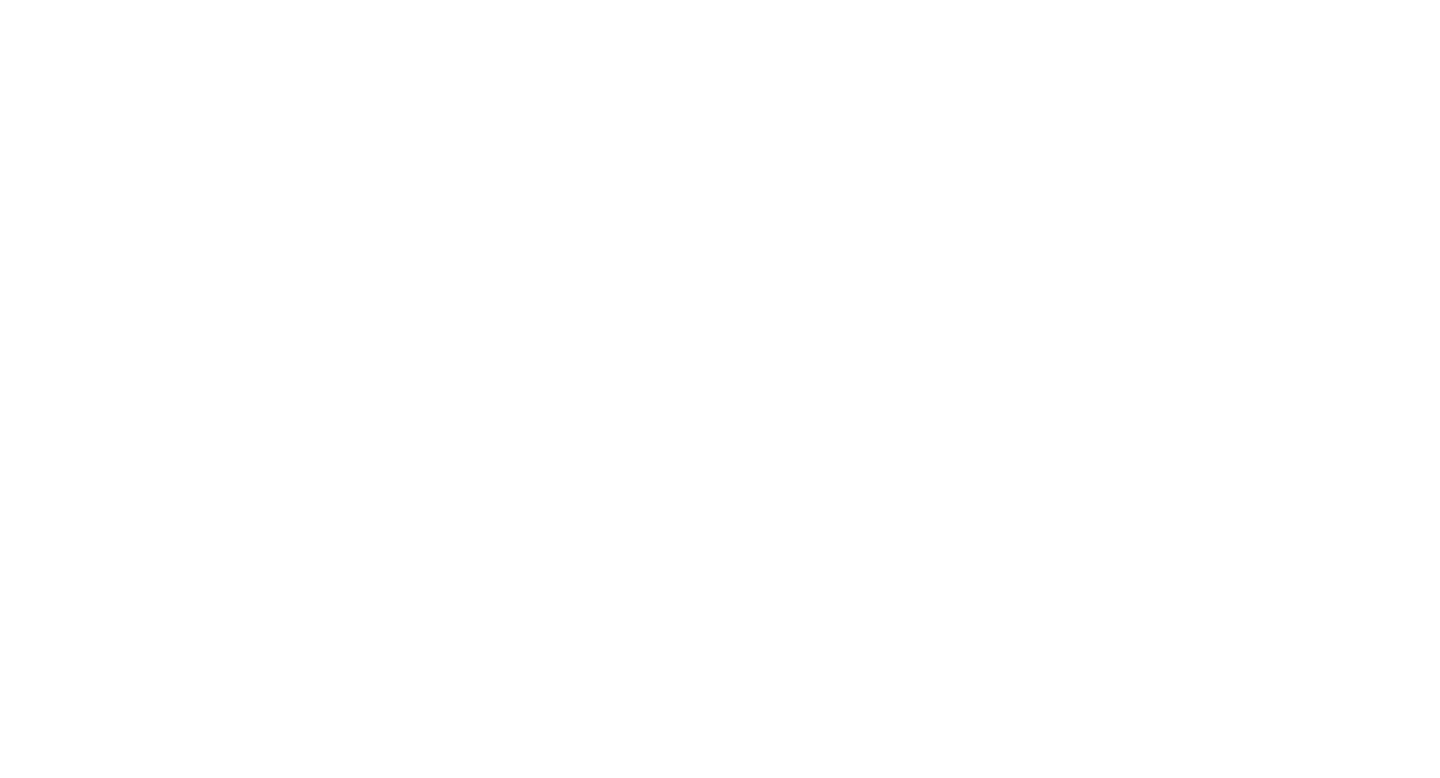 scroll, scrollTop: 0, scrollLeft: 0, axis: both 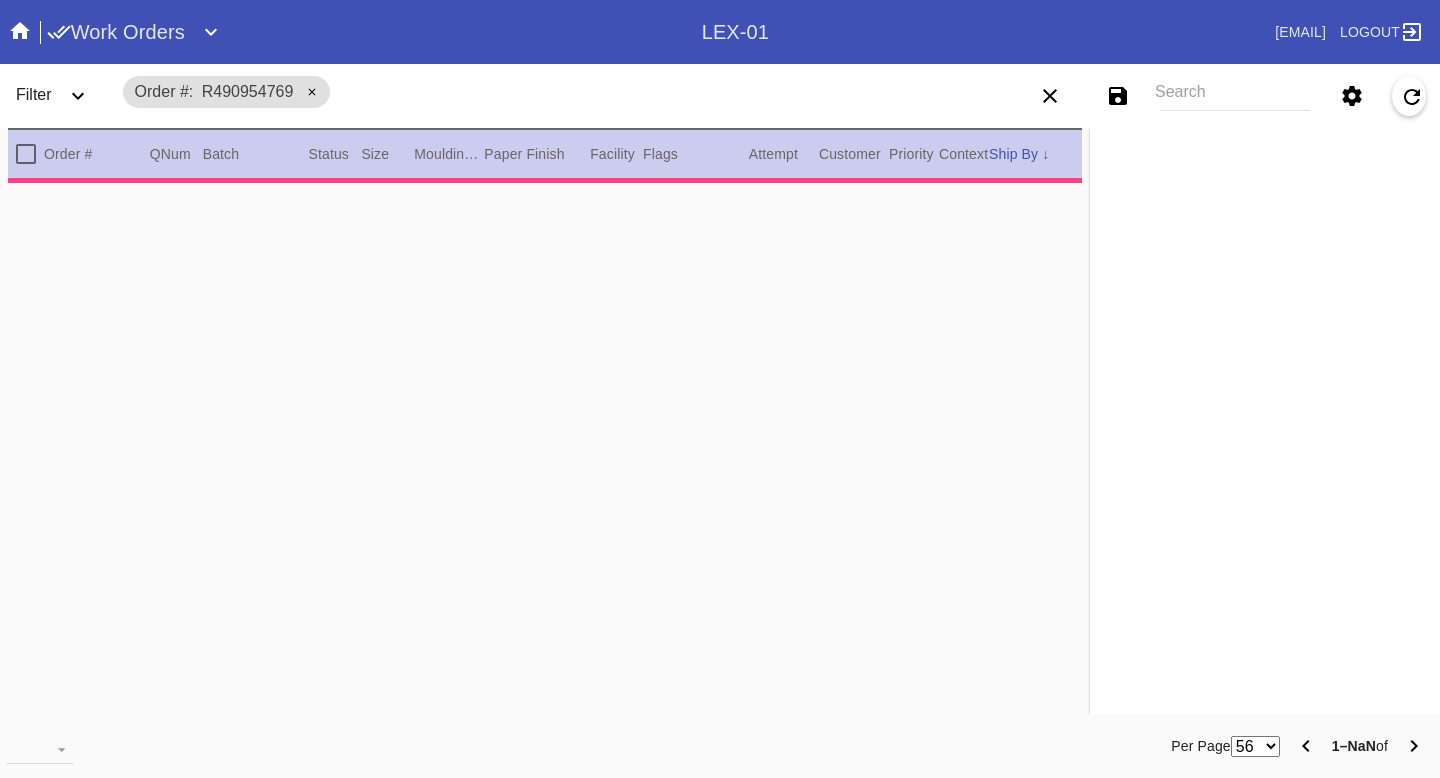 click on "Search" at bounding box center [1235, 96] 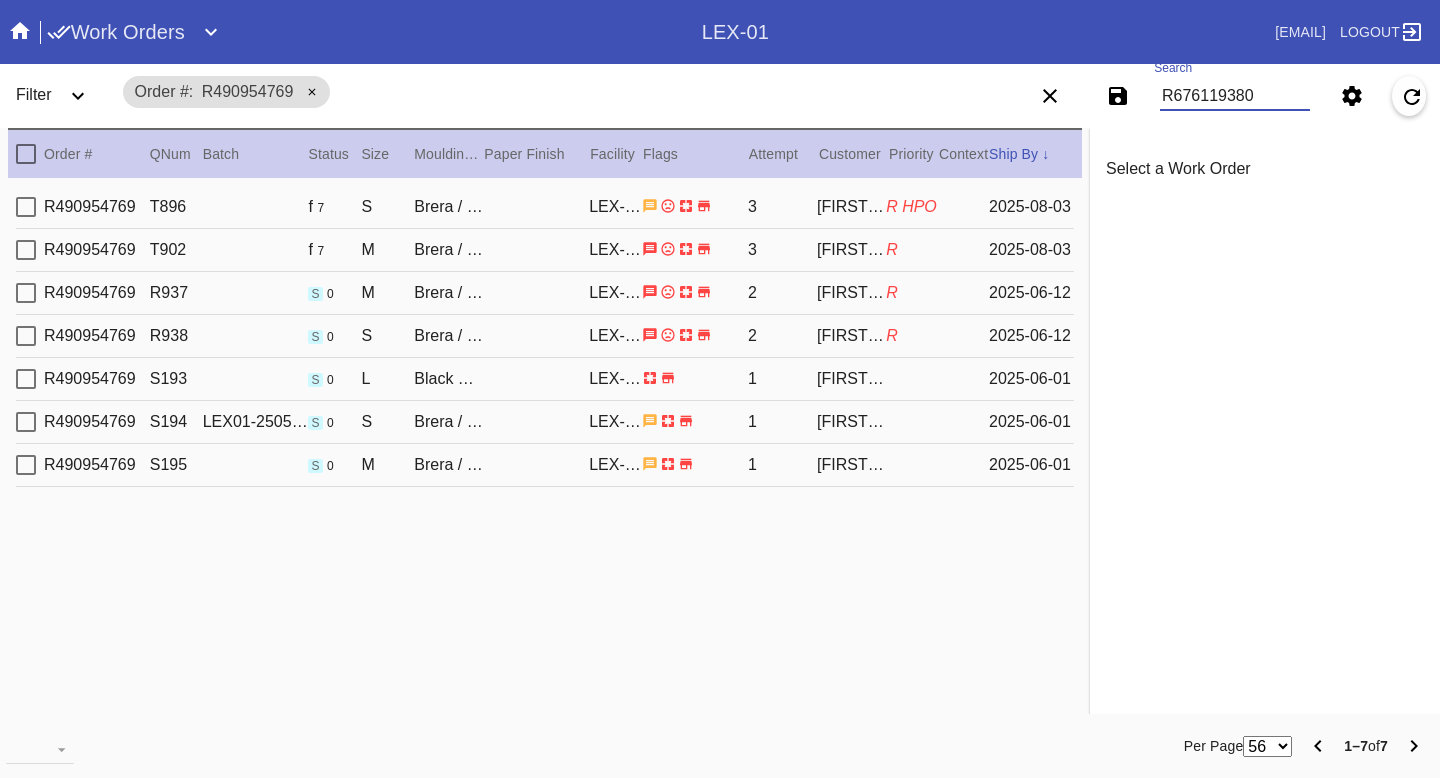 type on "R676119380" 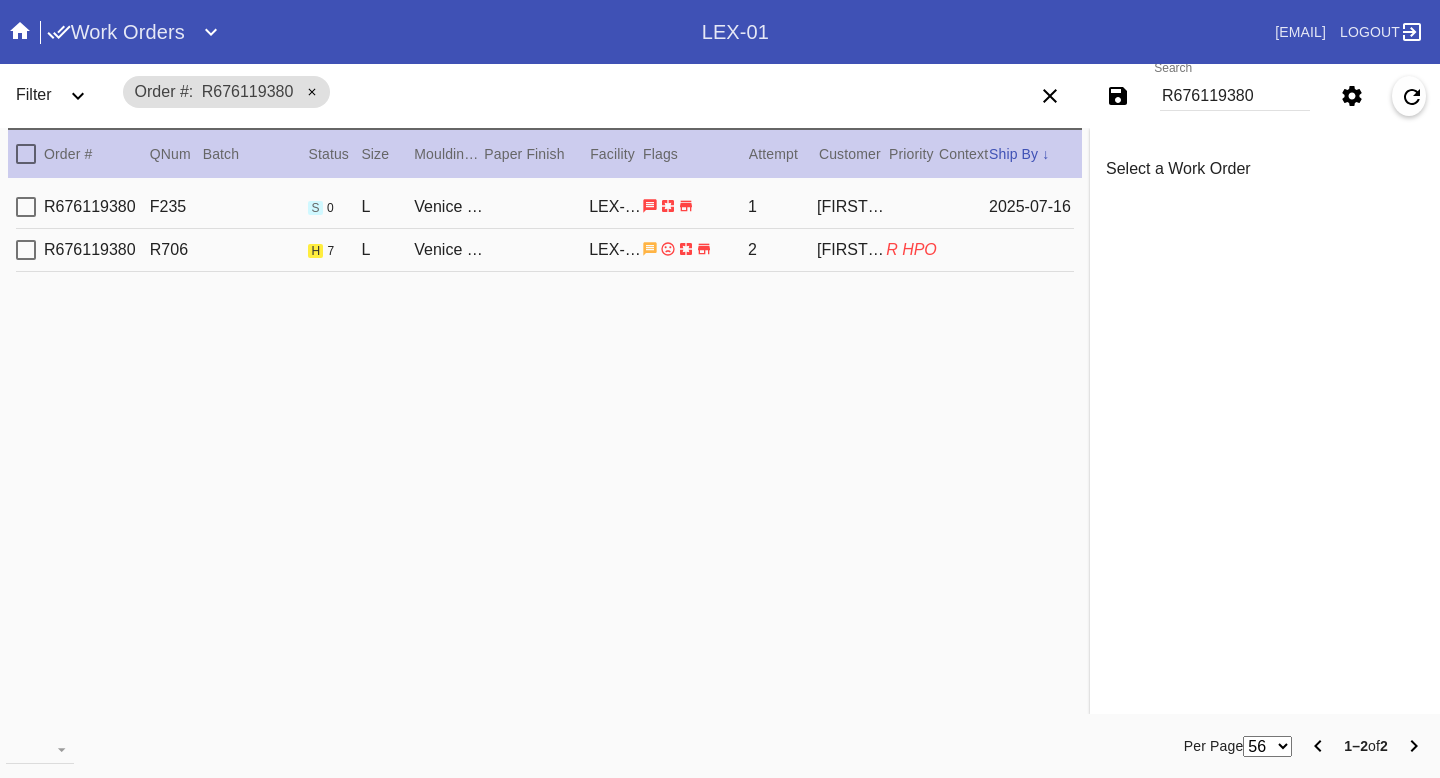 click on "R676119380 F235 s  0 L Venice / White LEX-01 1 [FIRST] [LAST]
2025-07-16" at bounding box center (545, 207) 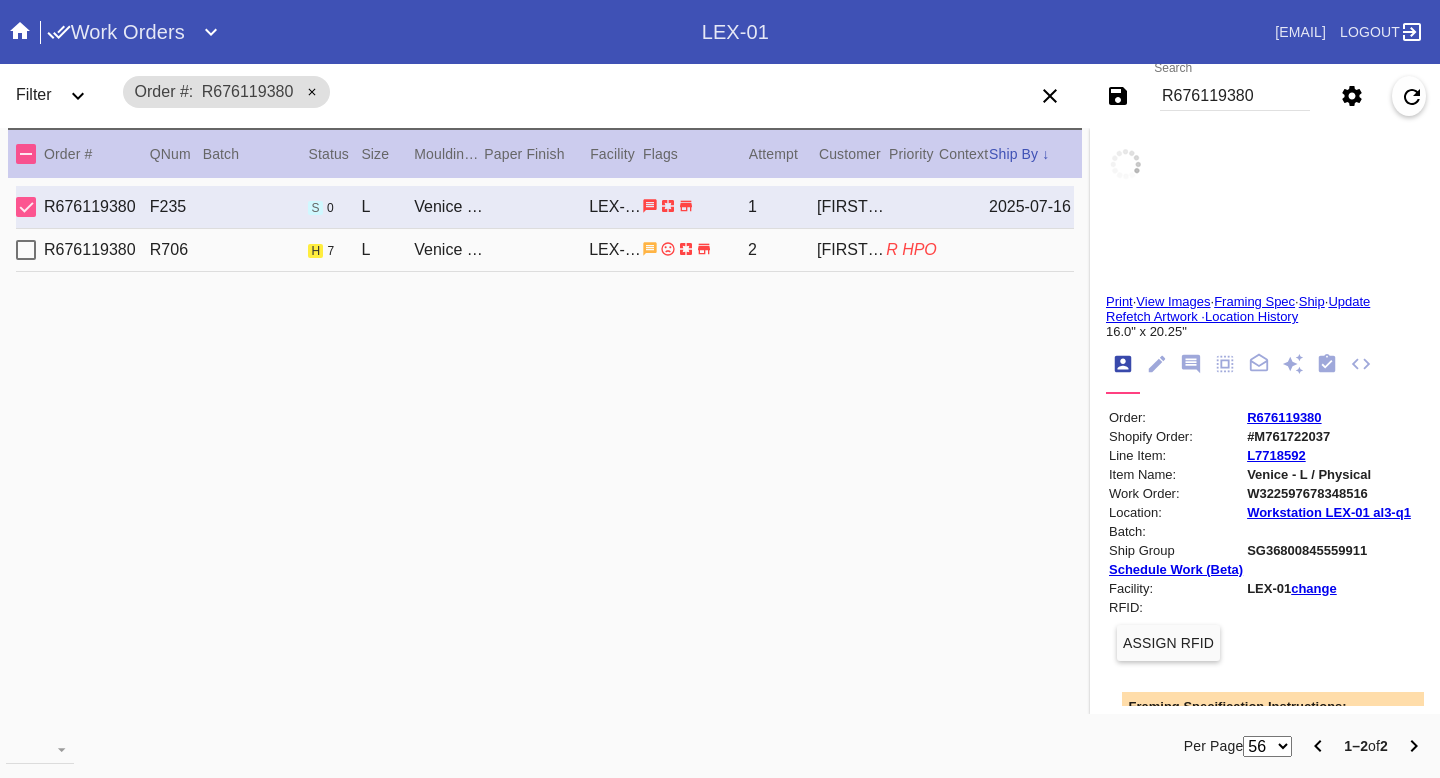 click on "R676119380 R706 h  7 L Venice / White LEX-01 2 [FIRST] [LAST]
R
HPO" at bounding box center [545, 250] 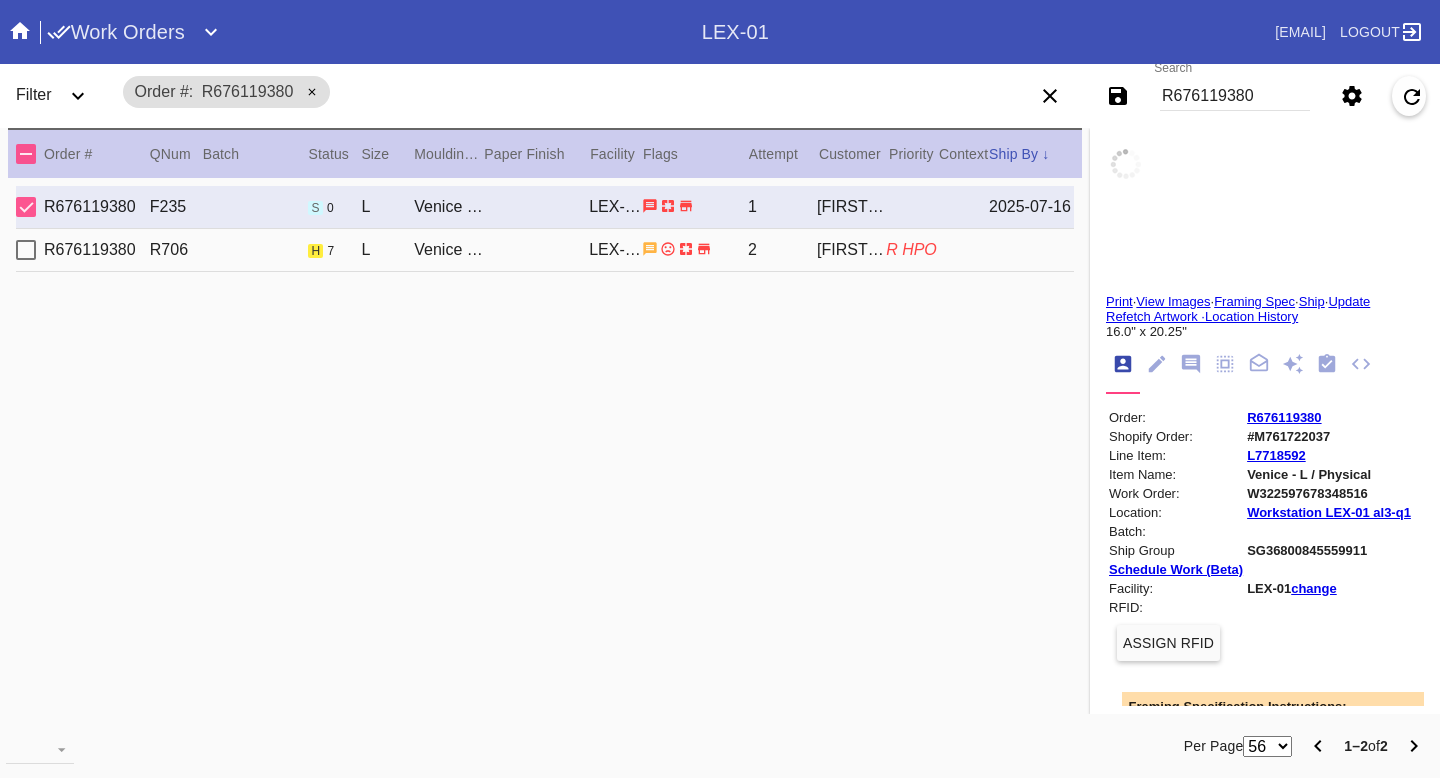 type on "***HPO - PAIGE-- Antique straight razors that were approved by Paige to frame.  - Must be approved by CA team to ship. ***" 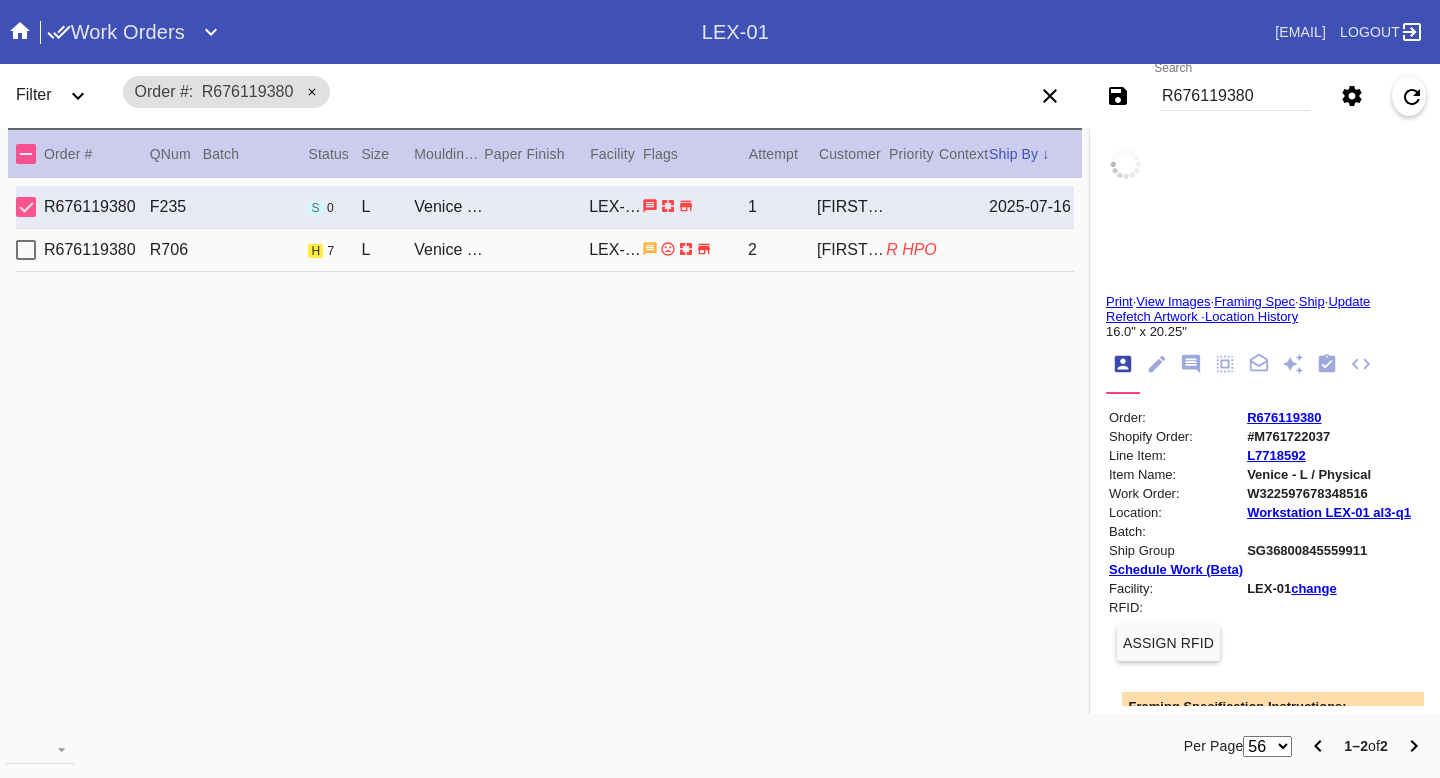 type on "7/24/2025" 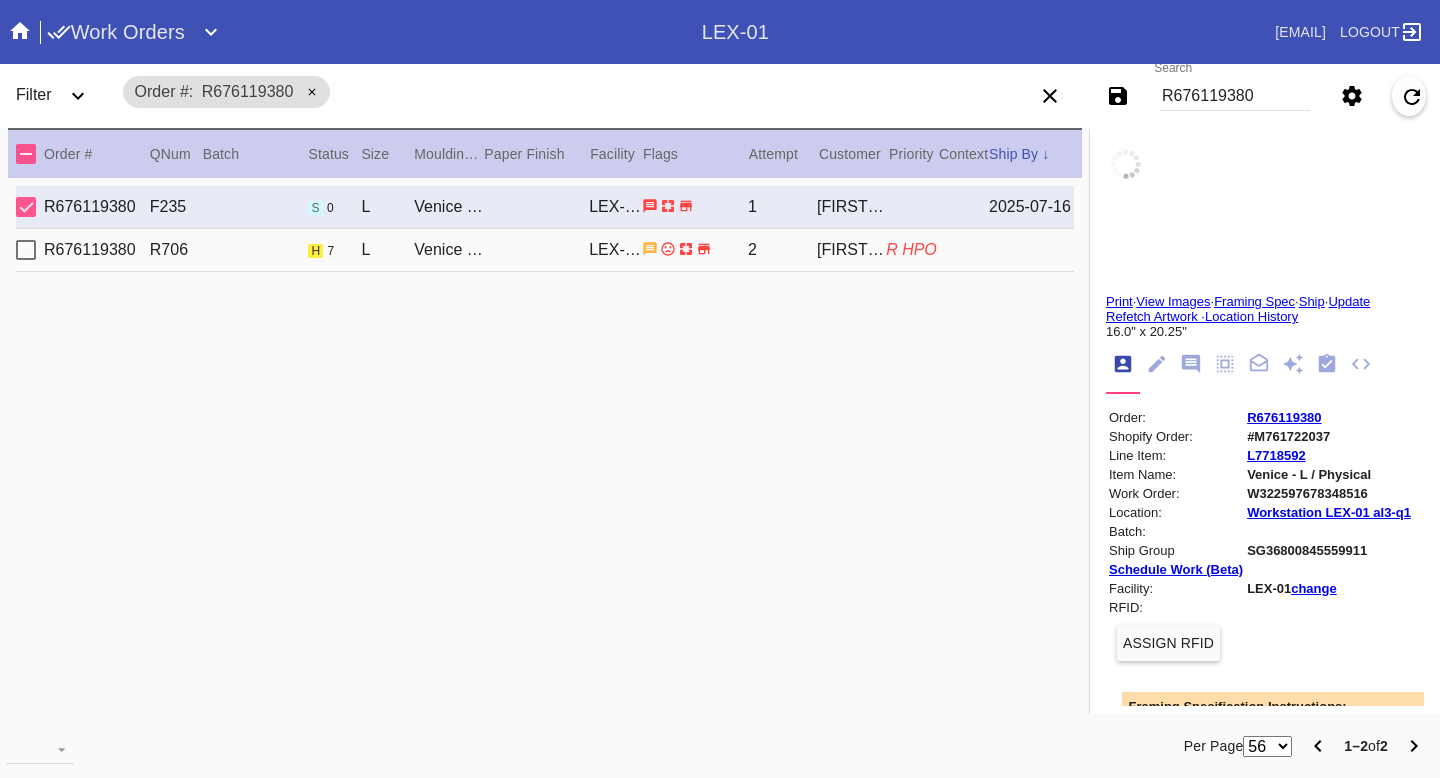 type 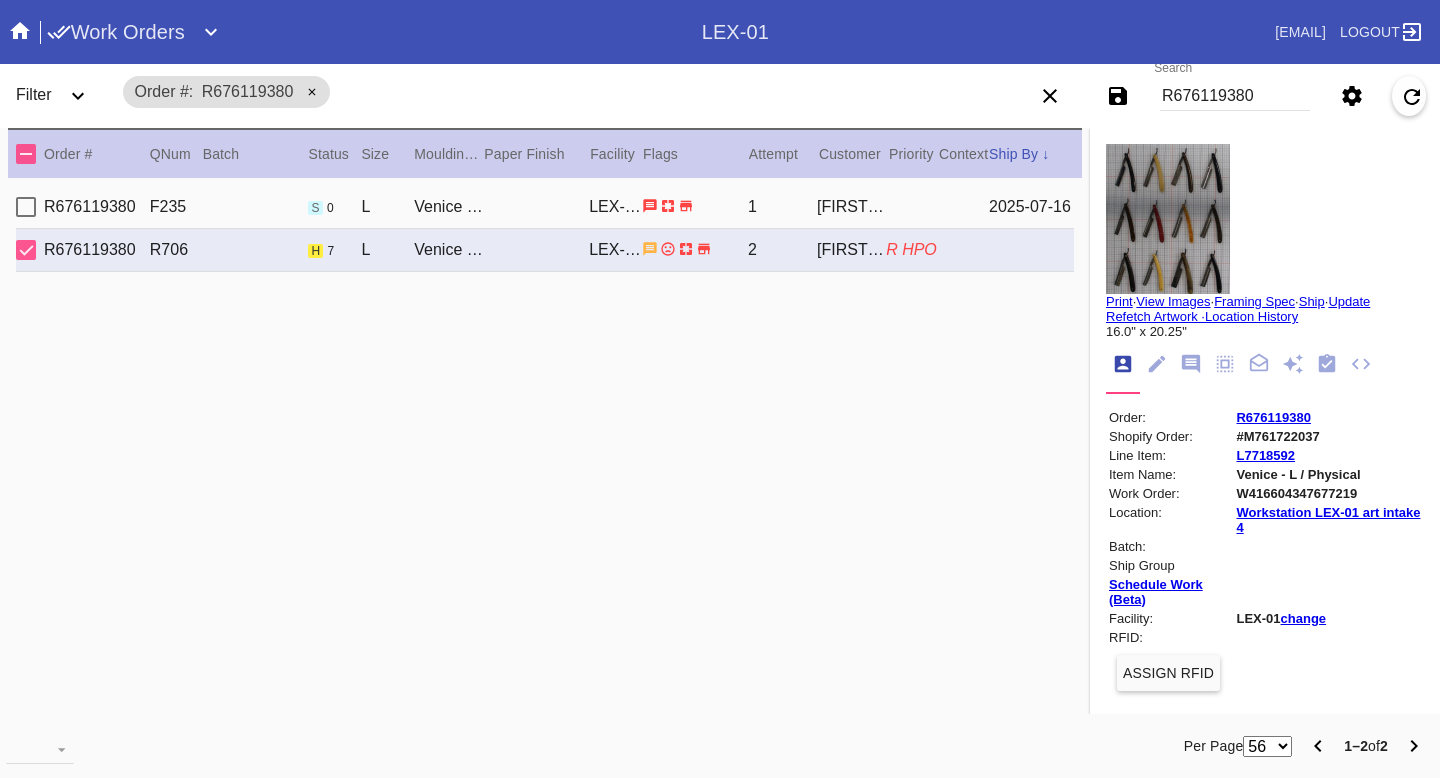 click at bounding box center [1168, 219] 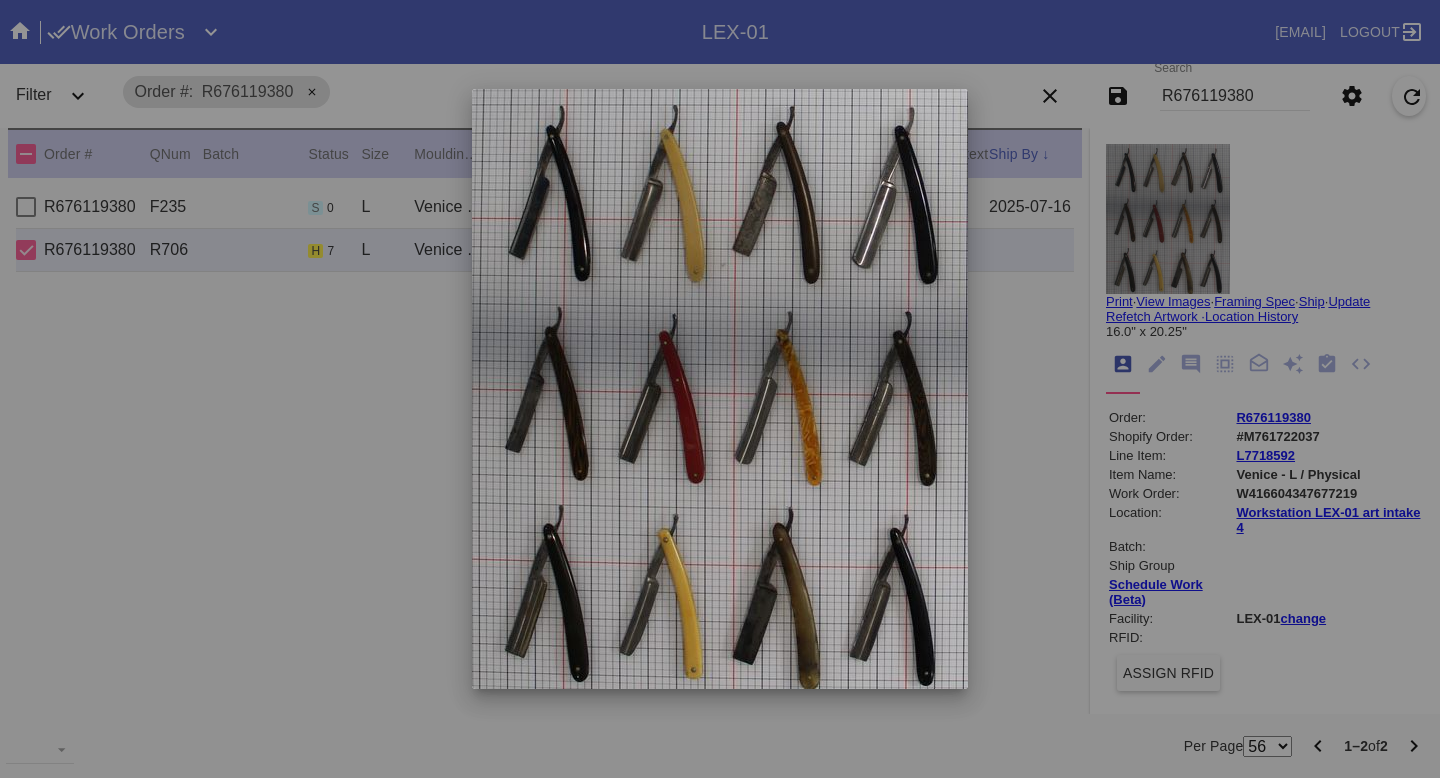 click at bounding box center (720, 389) 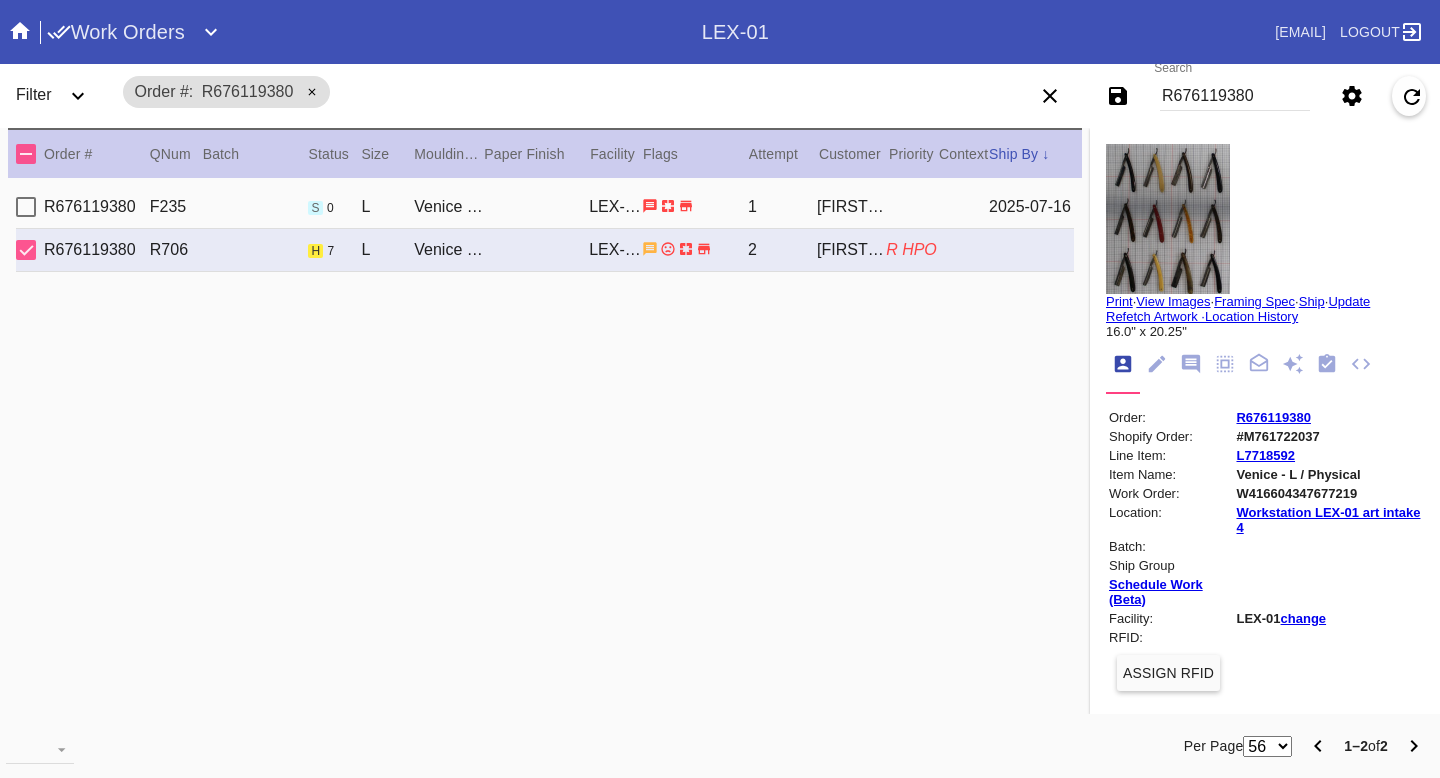 click at bounding box center (1168, 219) 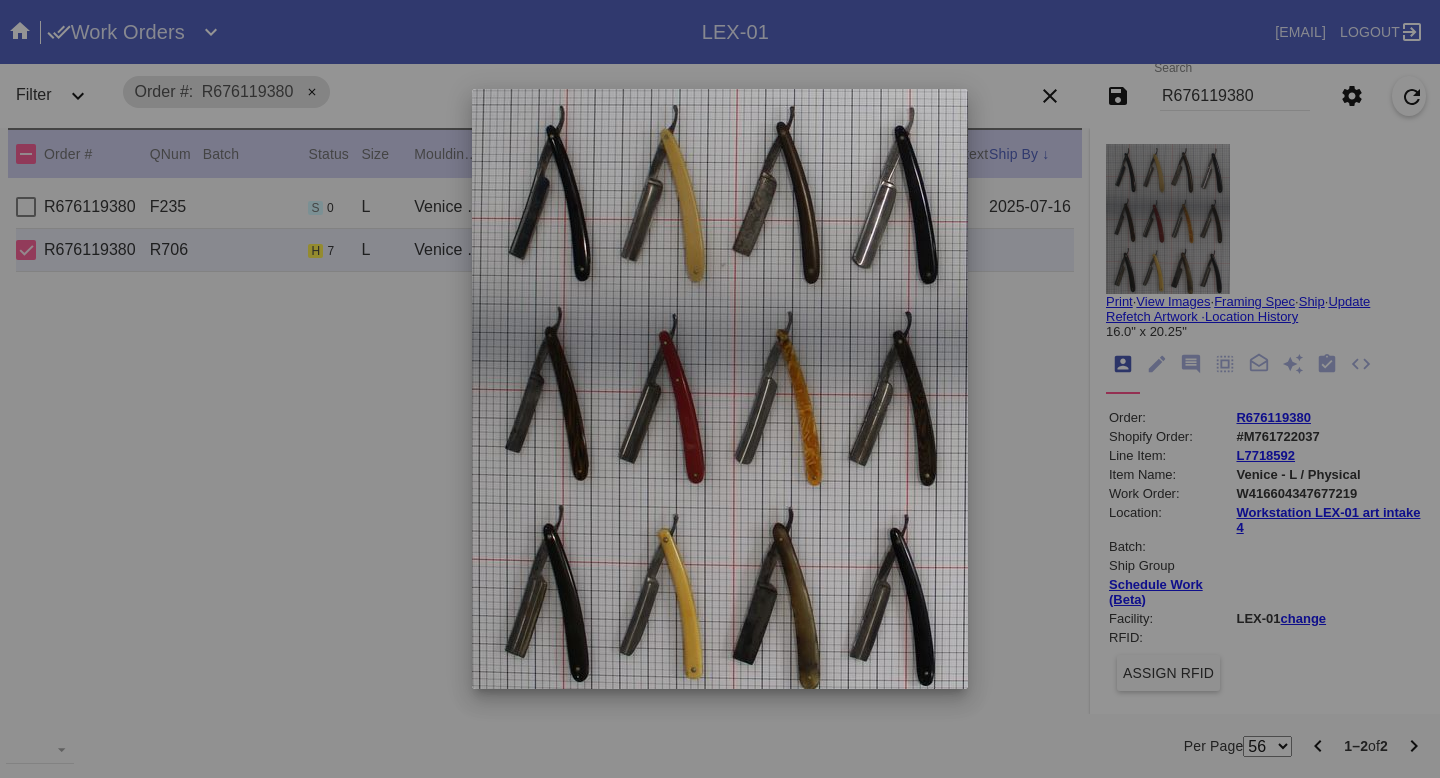 click at bounding box center [720, 389] 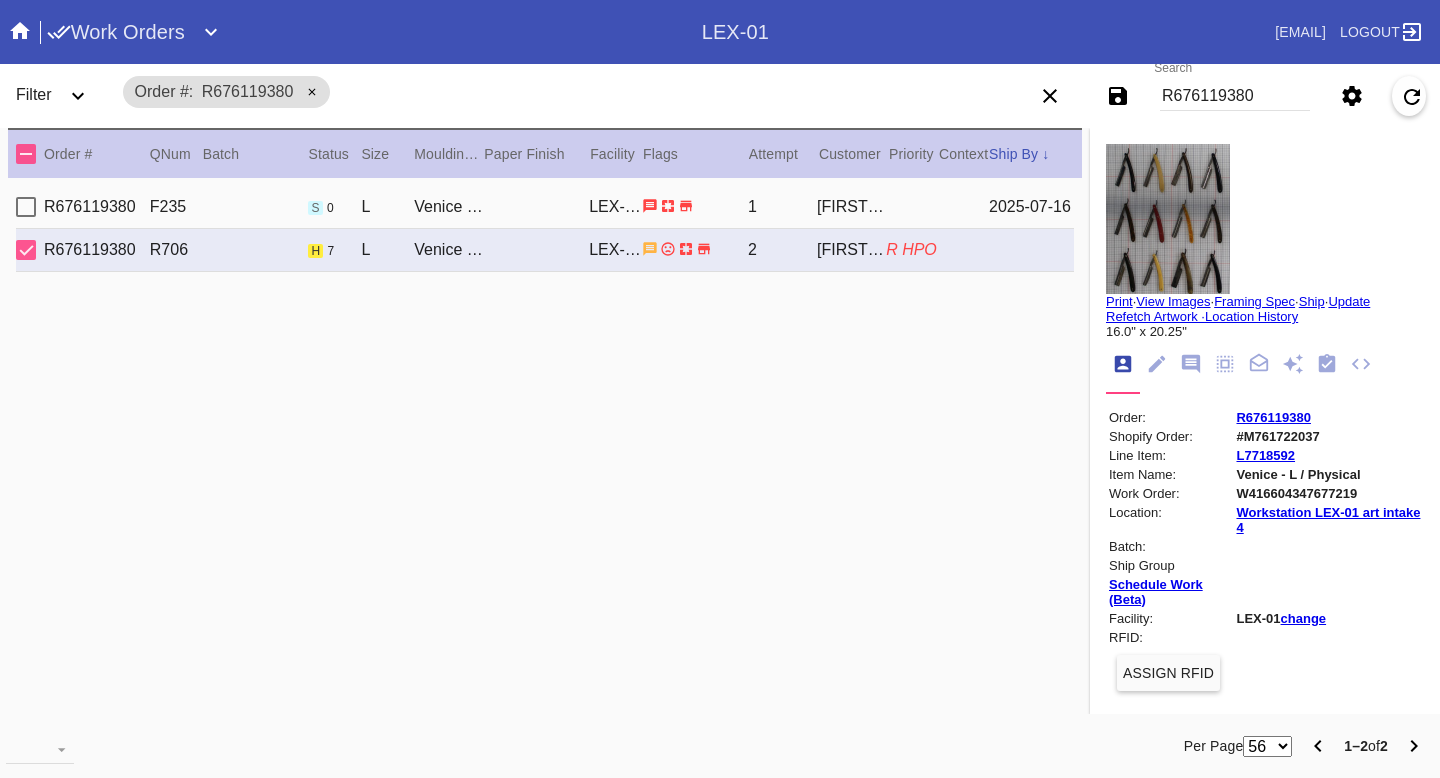 click on "R676119380 F235 s  0 L Venice / White LEX-01 1 [FIRST] [LAST]
2025-07-16" at bounding box center [545, 207] 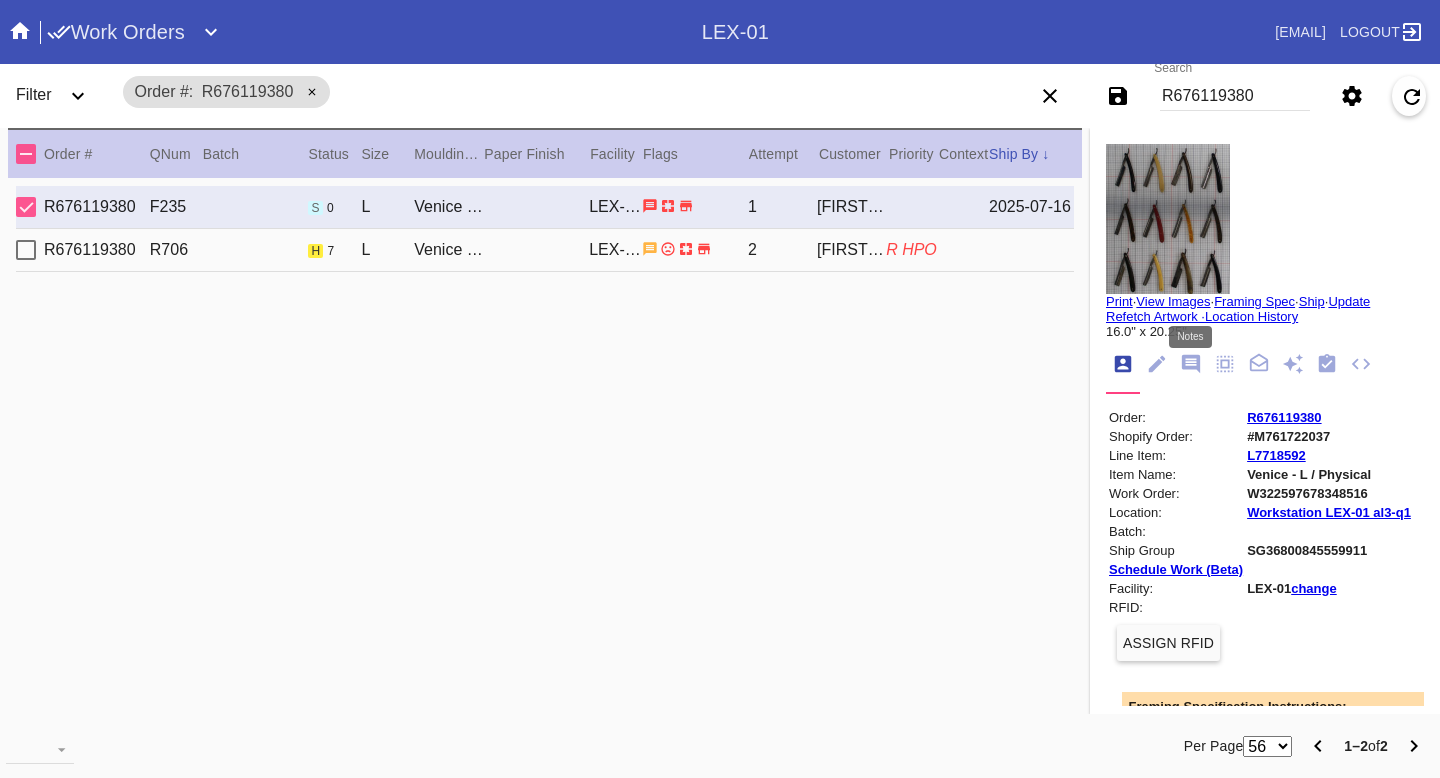 click 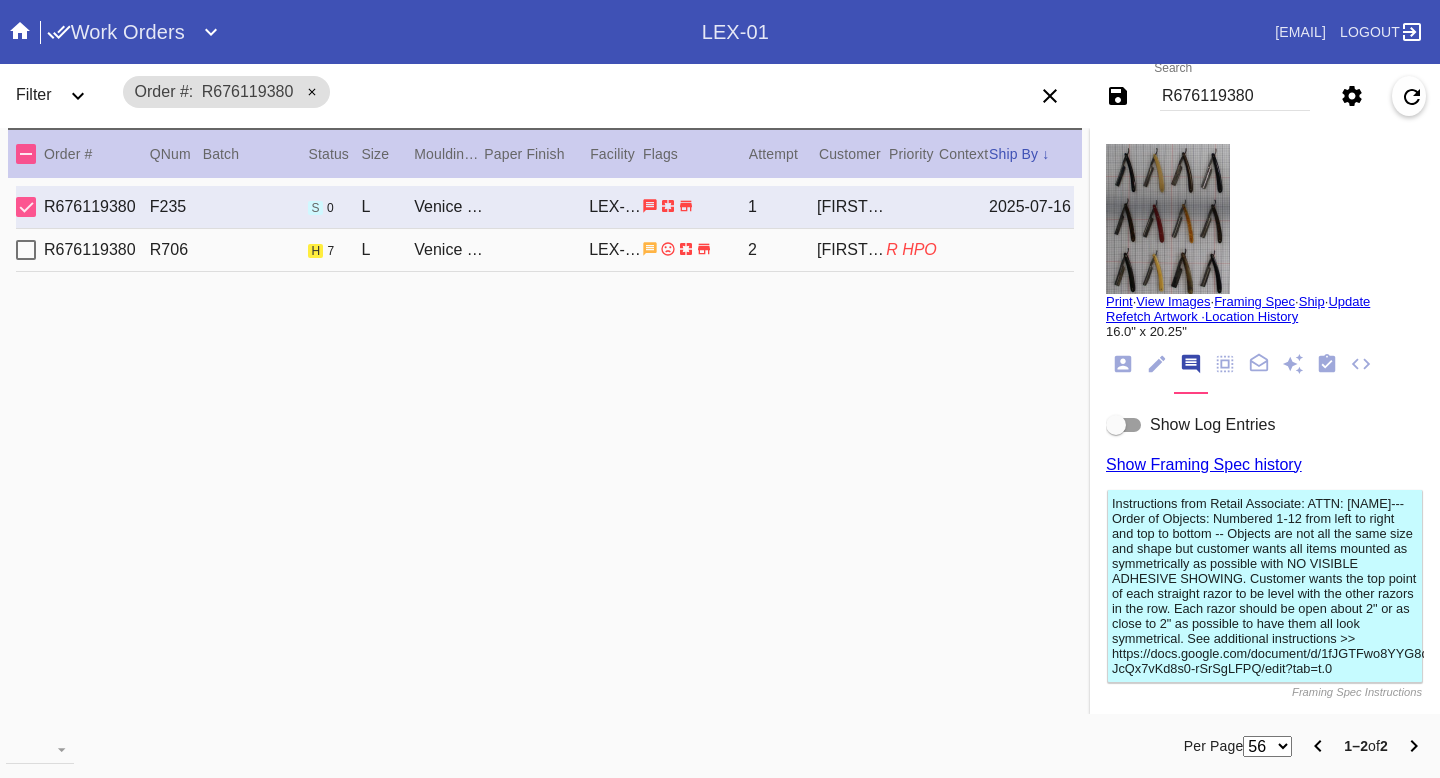 click on "Show Log Entries" at bounding box center (1212, 424) 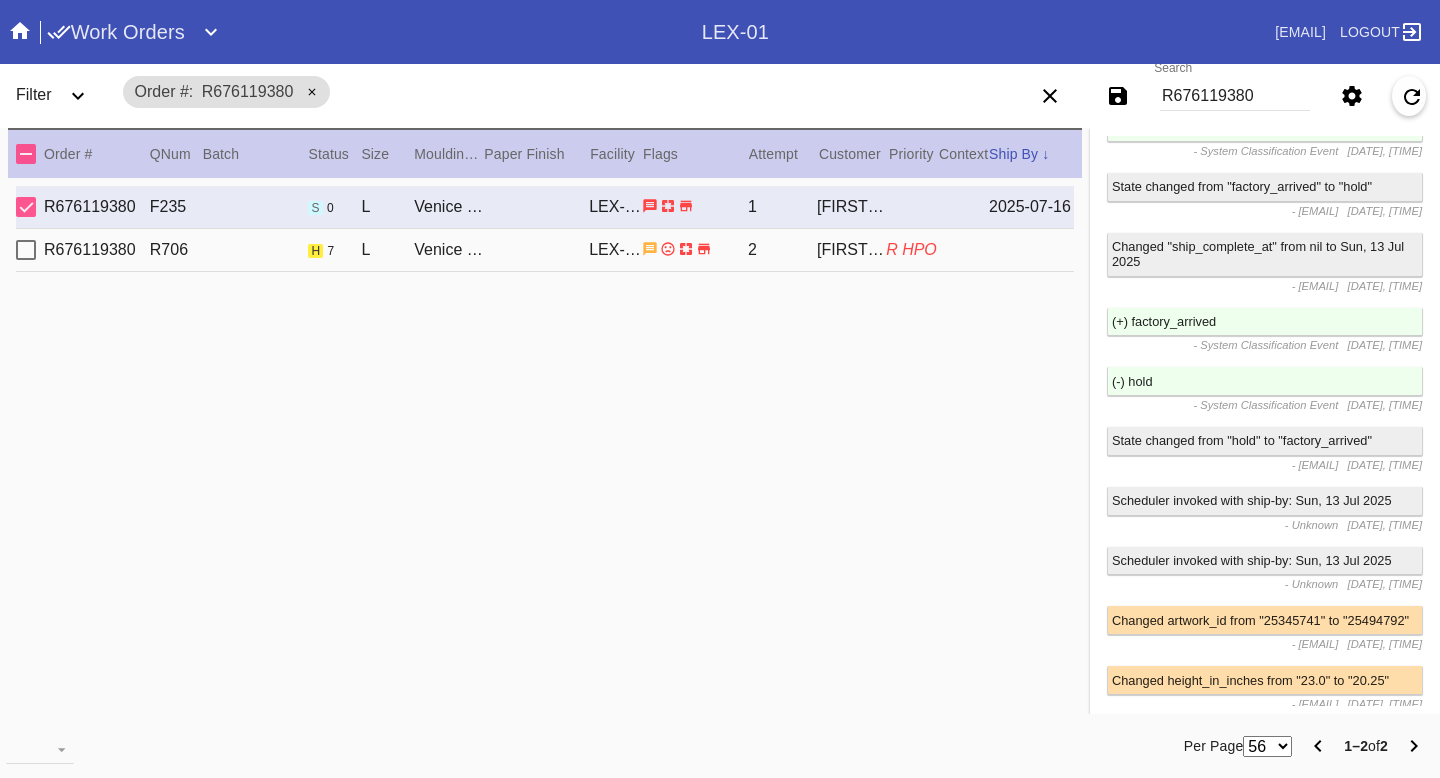 scroll, scrollTop: 2893, scrollLeft: 0, axis: vertical 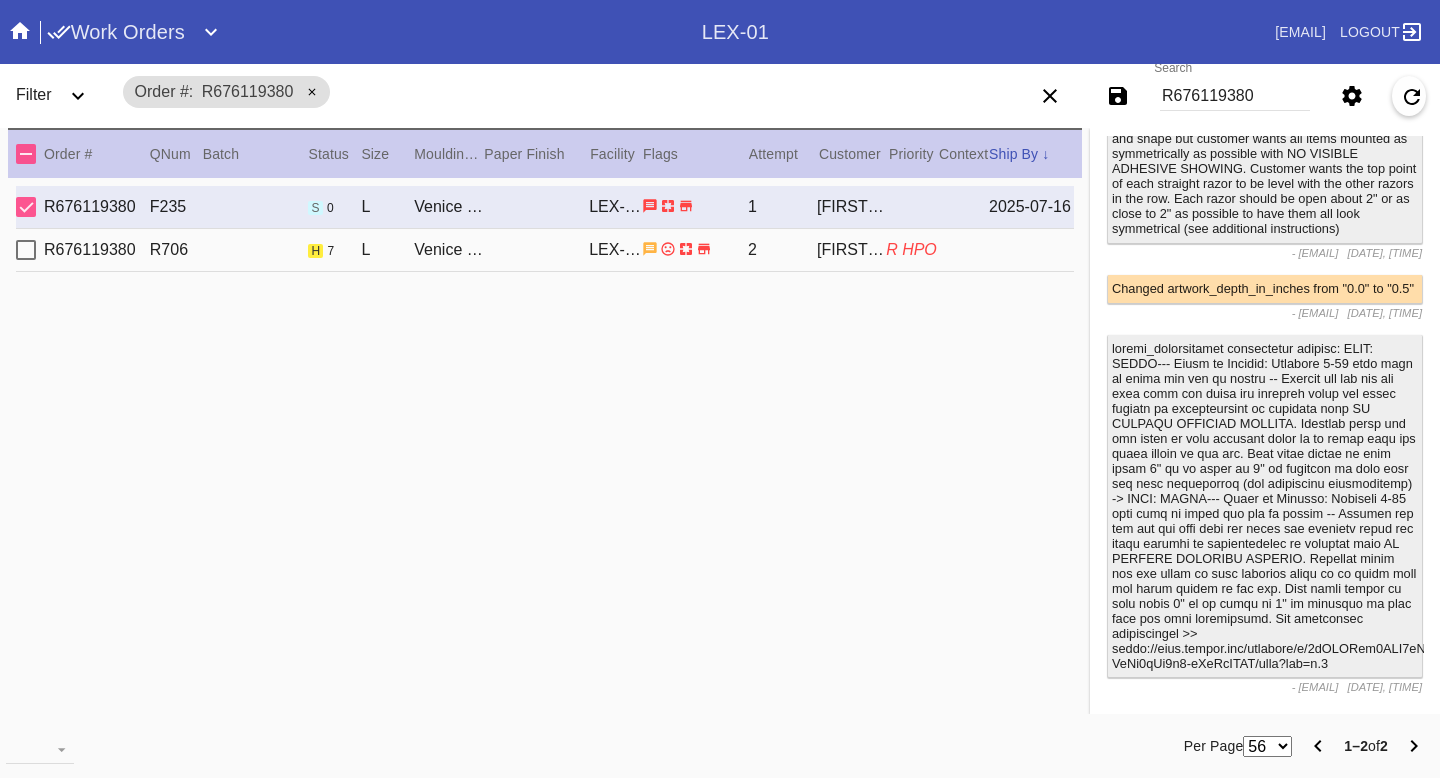 click on "[FIRST] [LAST]" at bounding box center (851, 250) 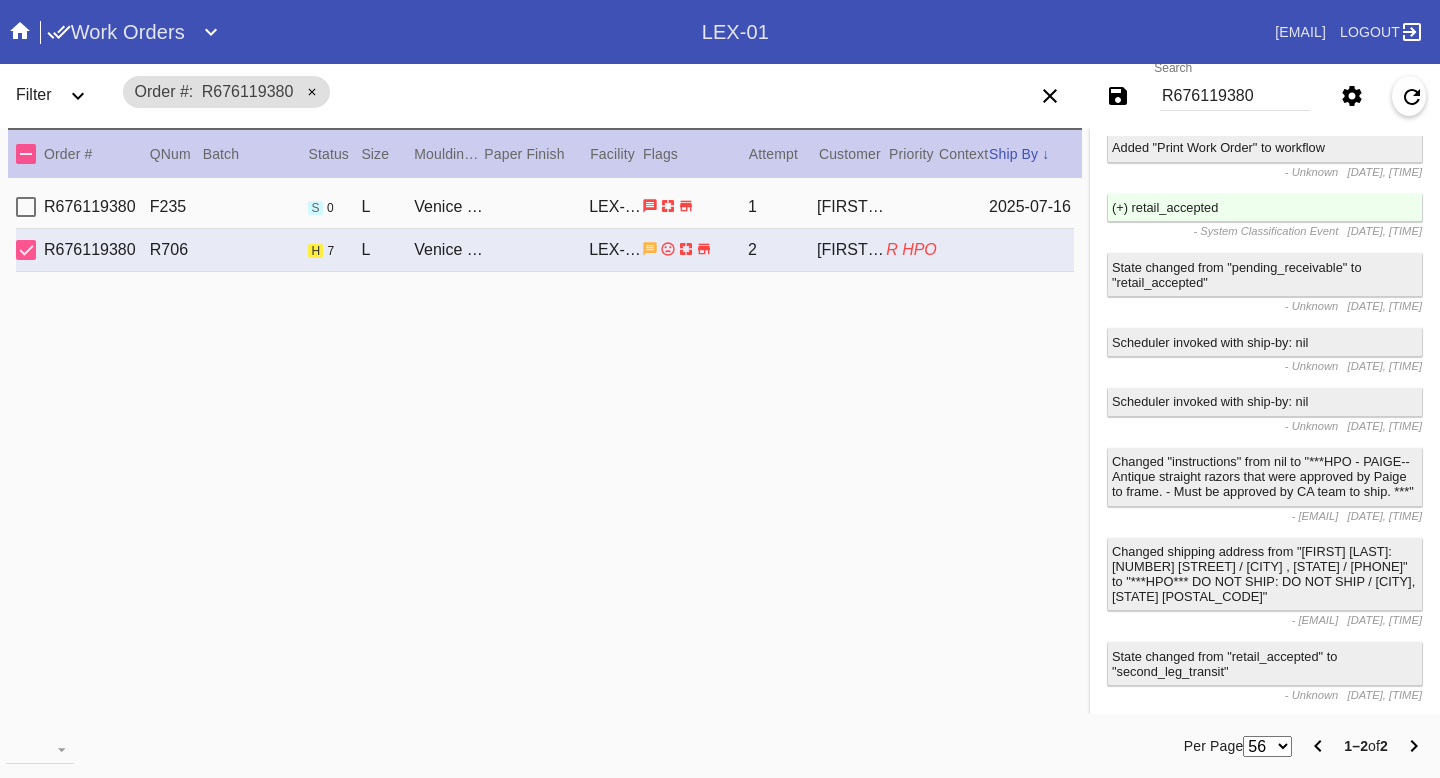 click on "R676119380 F235 s  0 L Venice / White LEX-01 1 [FIRST] [LAST]
2025-07-16" at bounding box center [545, 207] 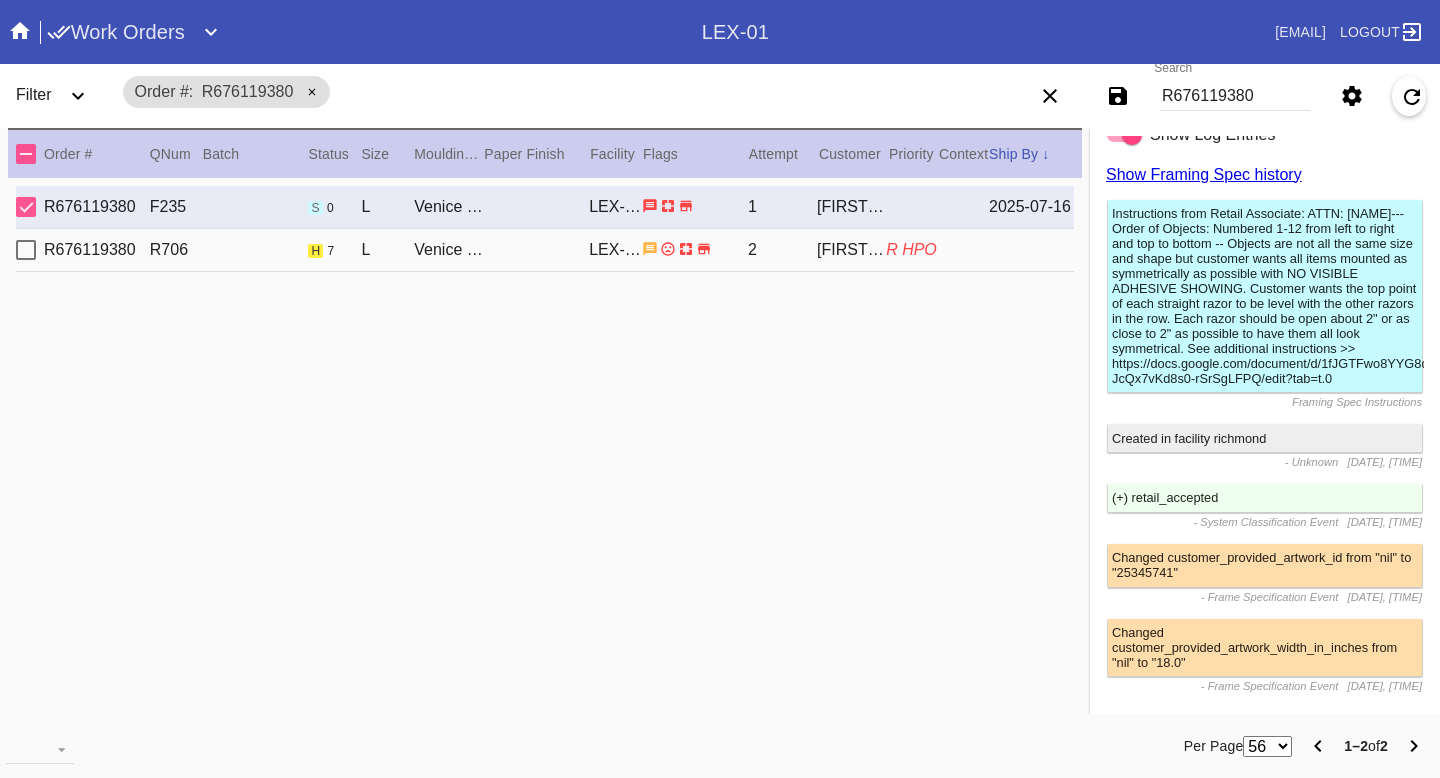 scroll, scrollTop: 0, scrollLeft: 0, axis: both 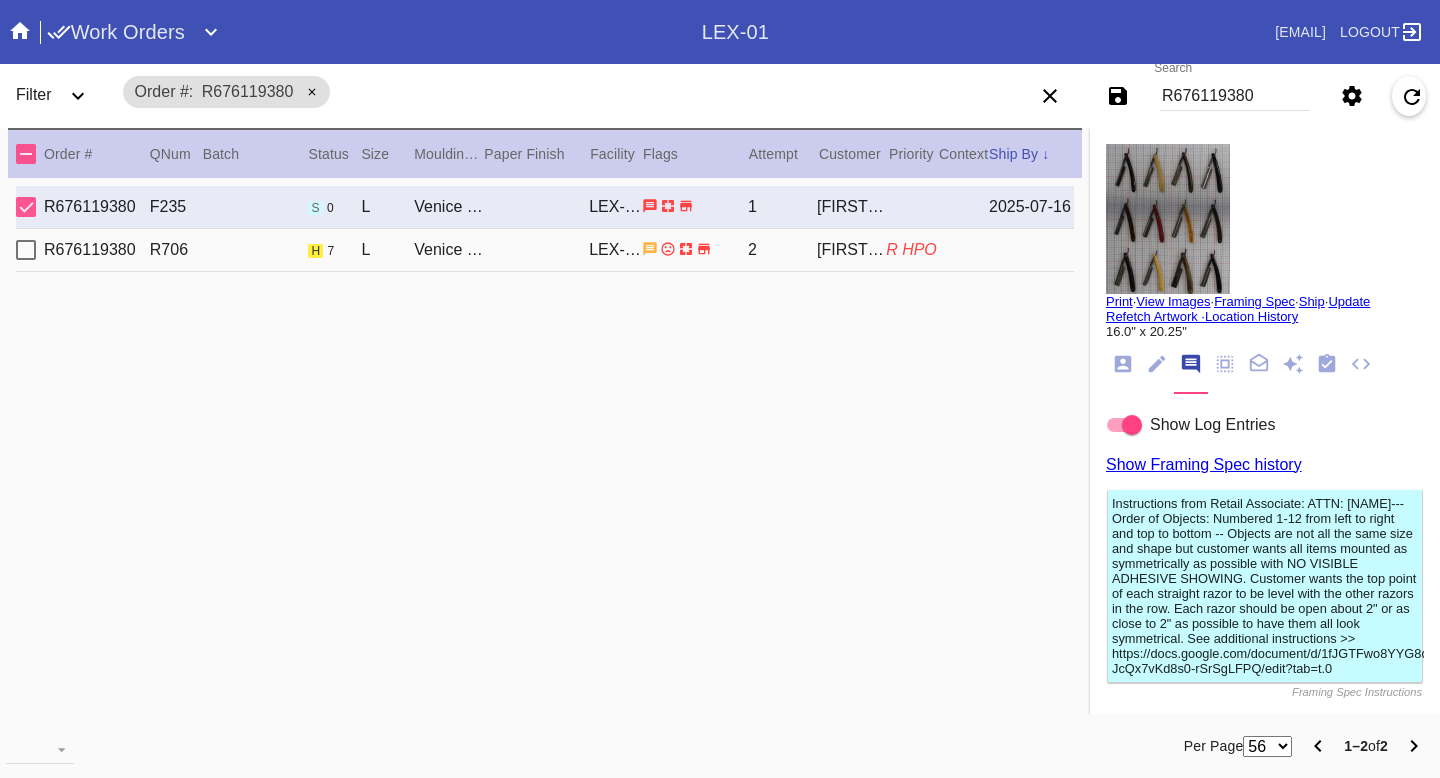 click 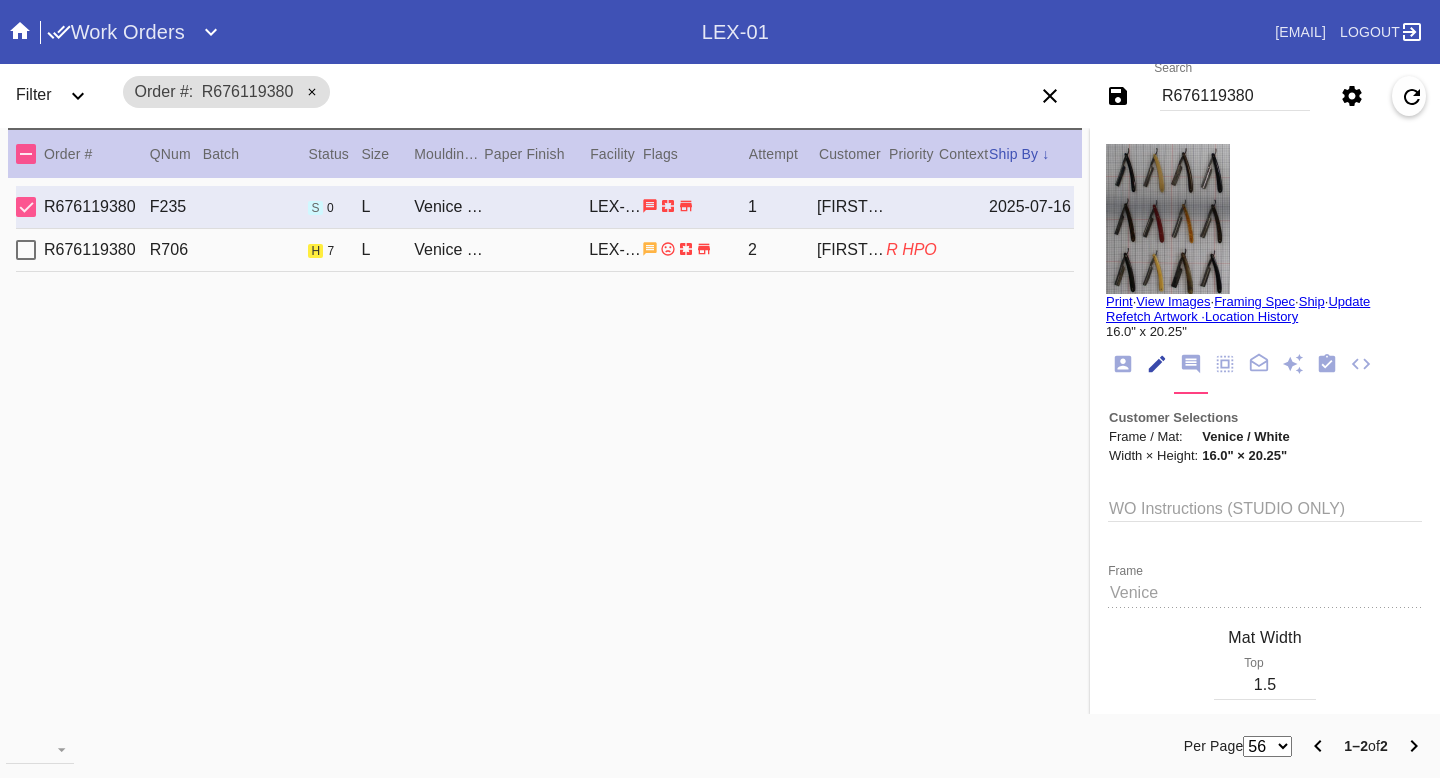 scroll, scrollTop: 73, scrollLeft: 0, axis: vertical 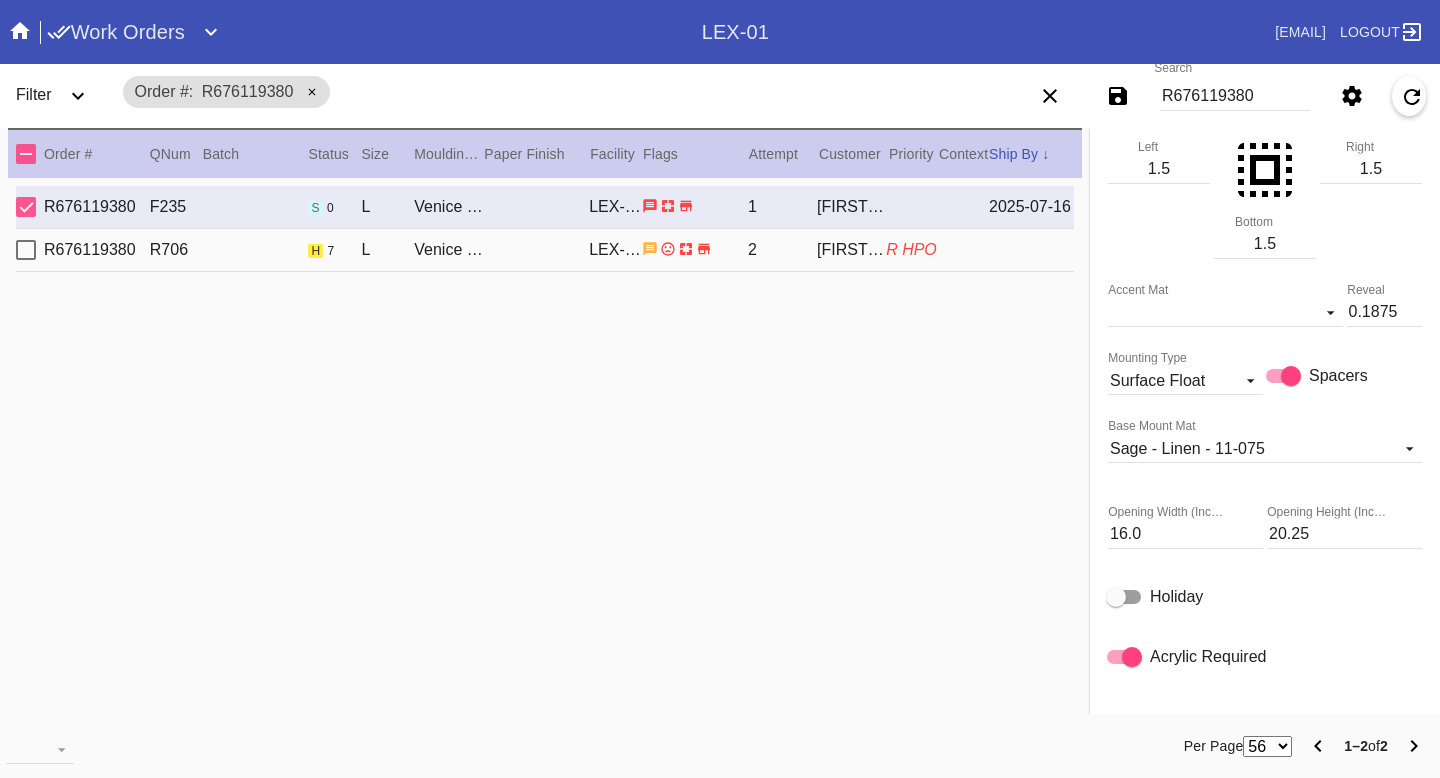 click on "R676119380 R706 h  7 L Venice / White LEX-01 2 [FIRST] [LAST]
R
HPO" at bounding box center [545, 250] 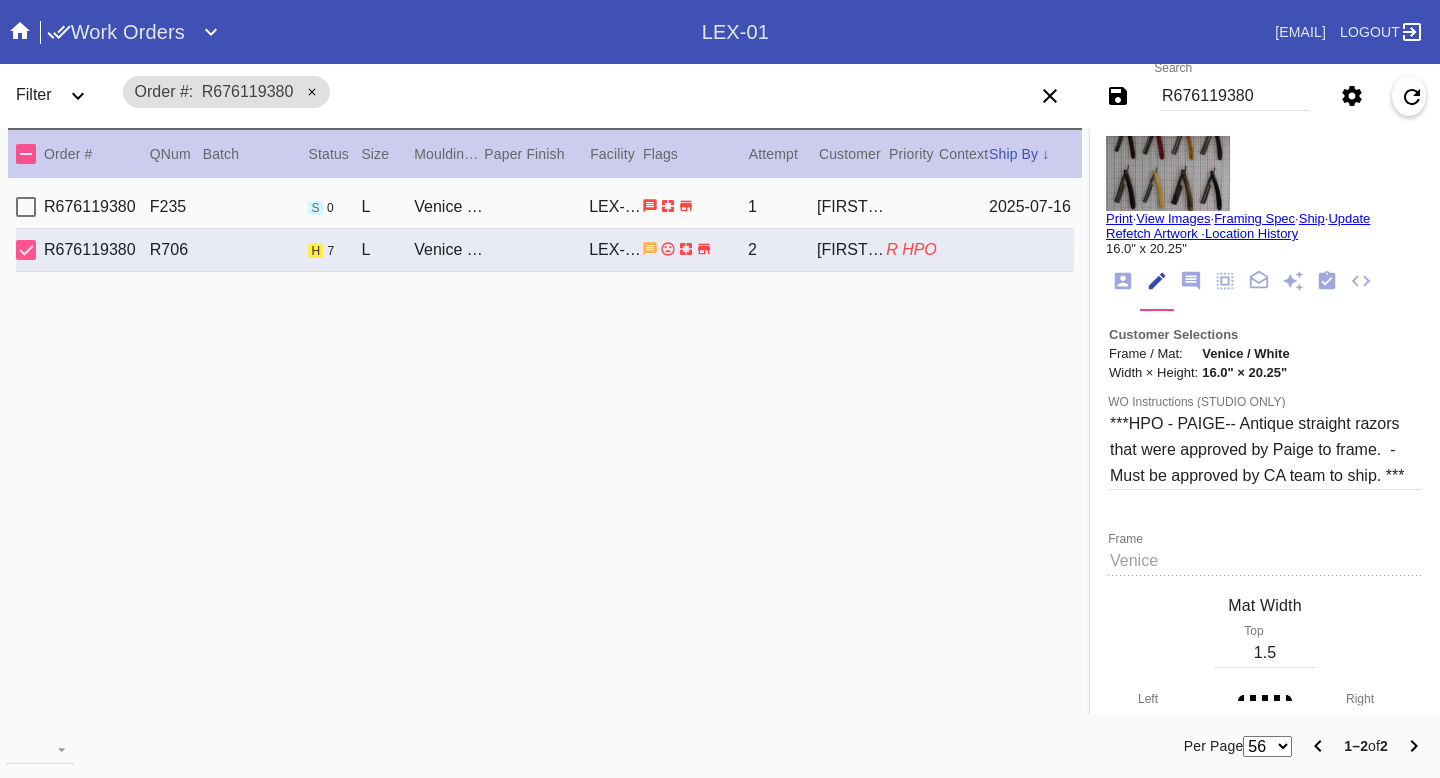 scroll, scrollTop: 0, scrollLeft: 0, axis: both 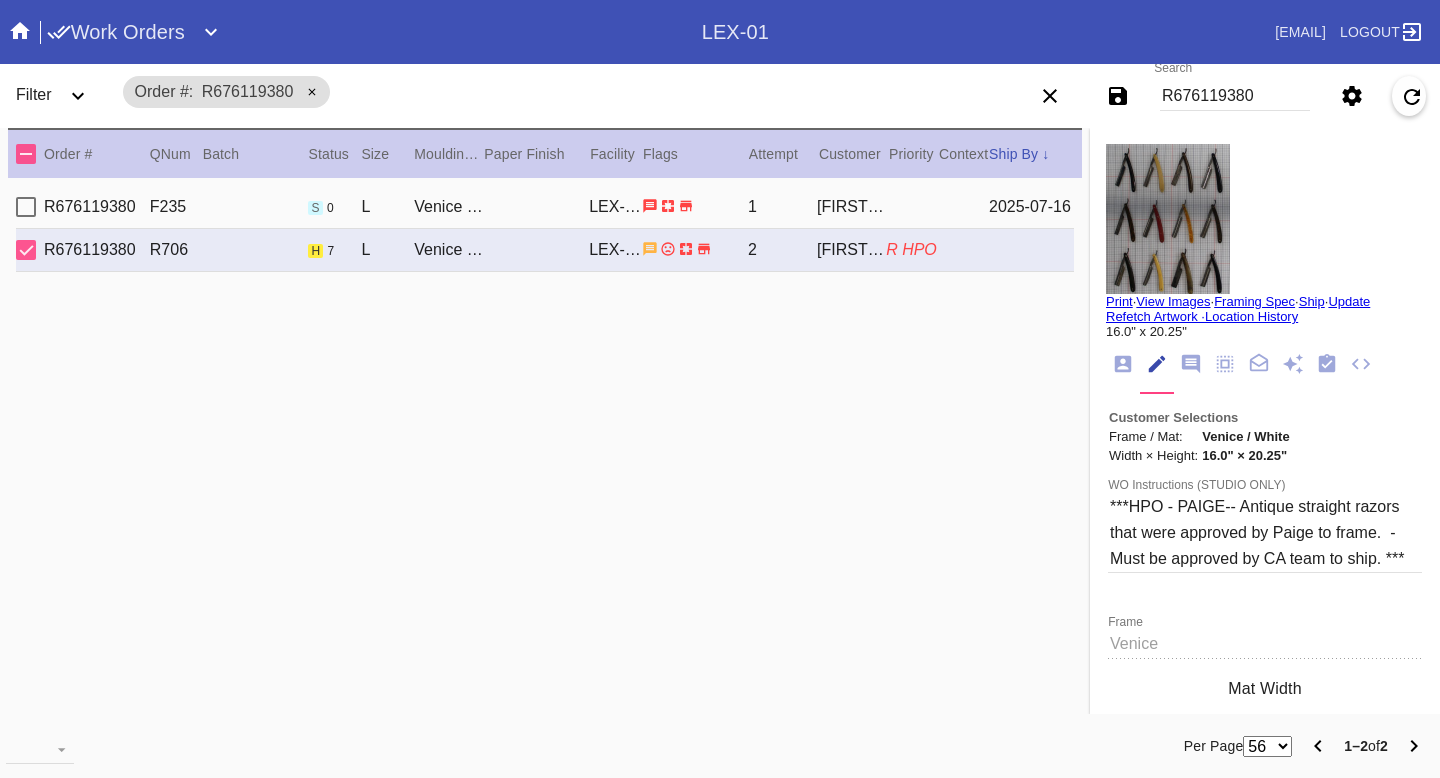 click on "Print" at bounding box center (1119, 301) 